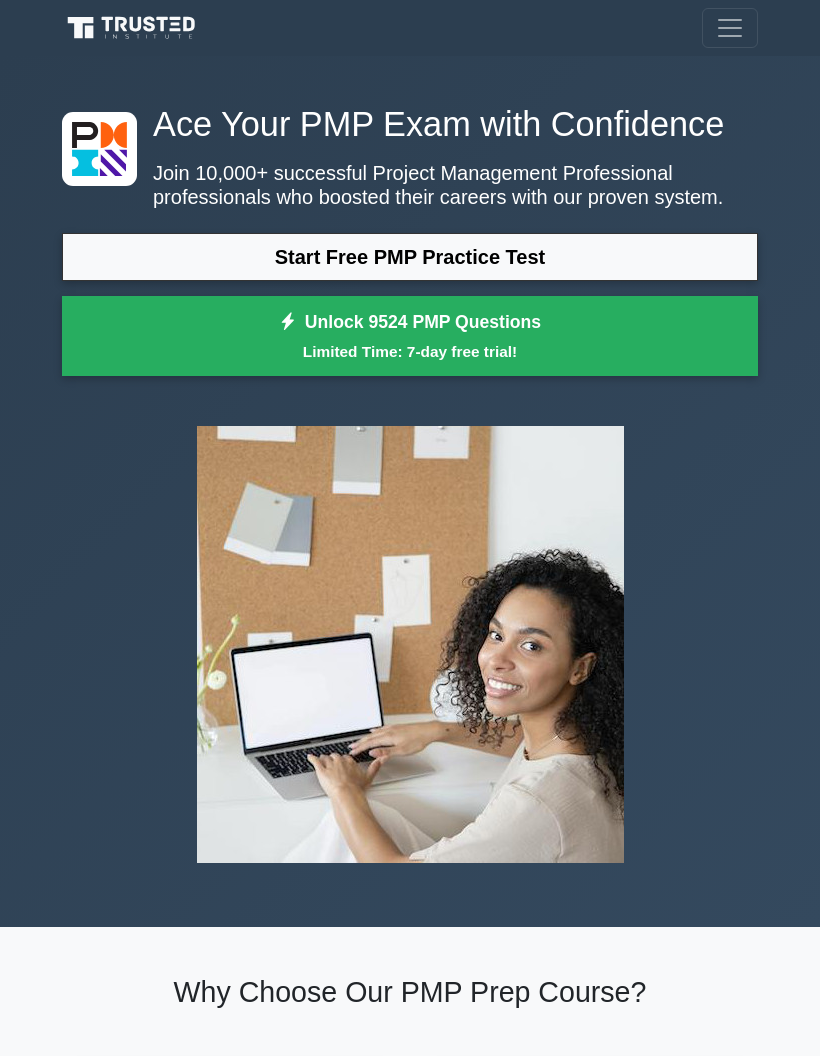 scroll, scrollTop: 0, scrollLeft: 0, axis: both 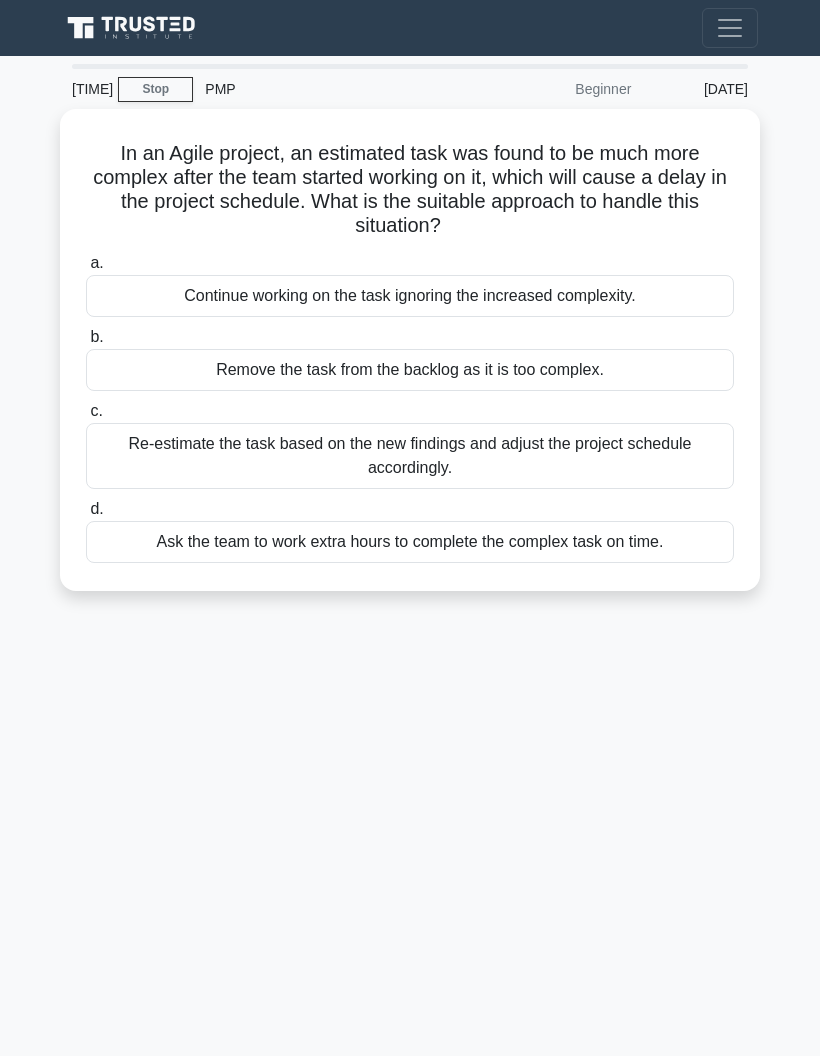 click on "Re-estimate the task based on the new findings and adjust the project schedule accordingly." at bounding box center [410, 456] 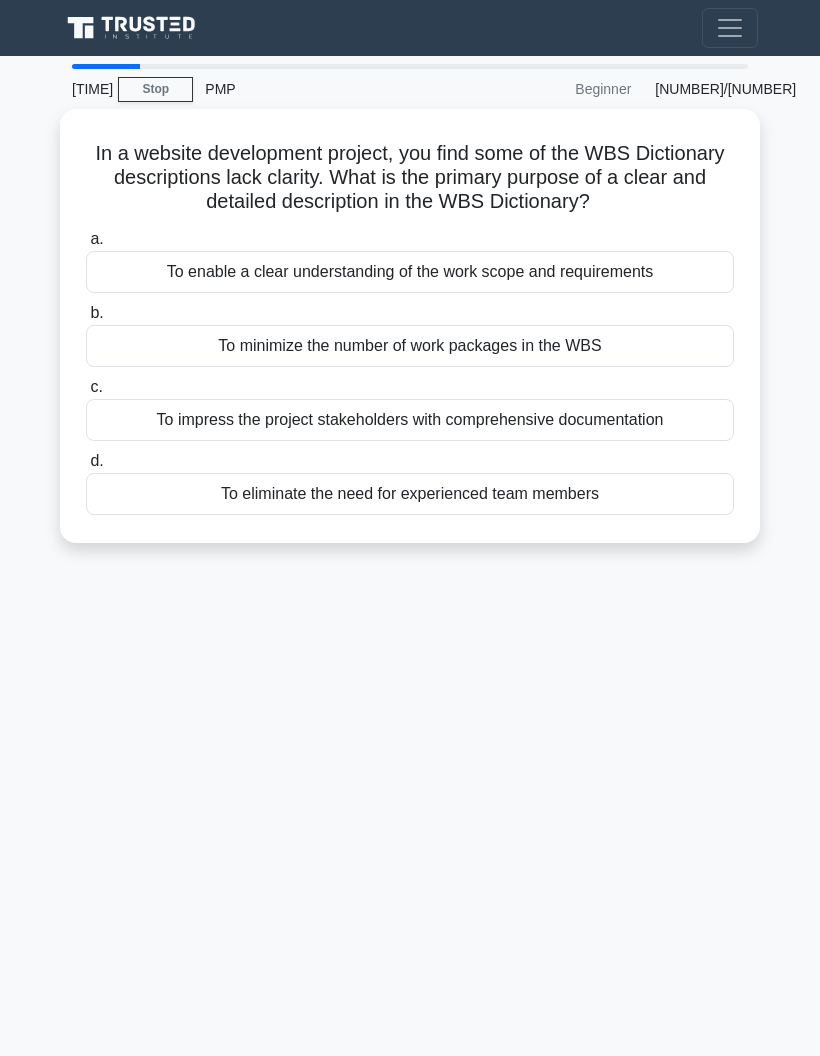 click on "To enable a clear understanding of the work scope and requirements" at bounding box center [410, 272] 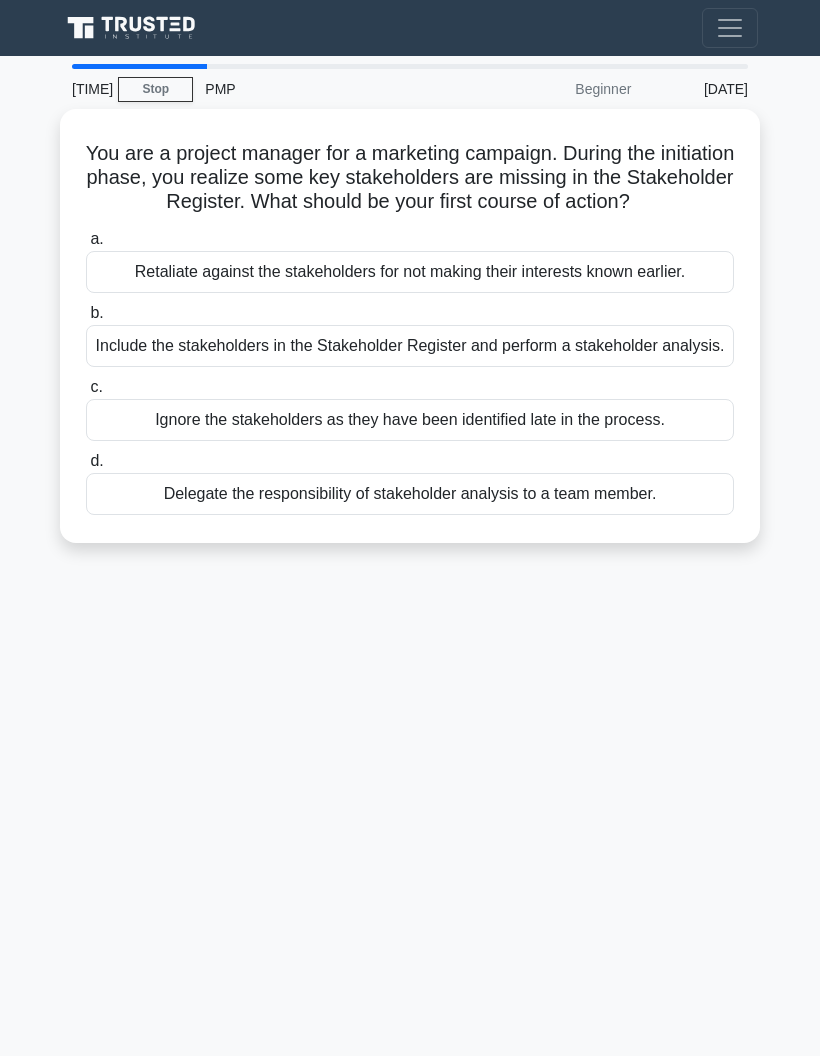 click on "Include the stakeholders in the Stakeholder Register and perform a stakeholder analysis." at bounding box center [410, 346] 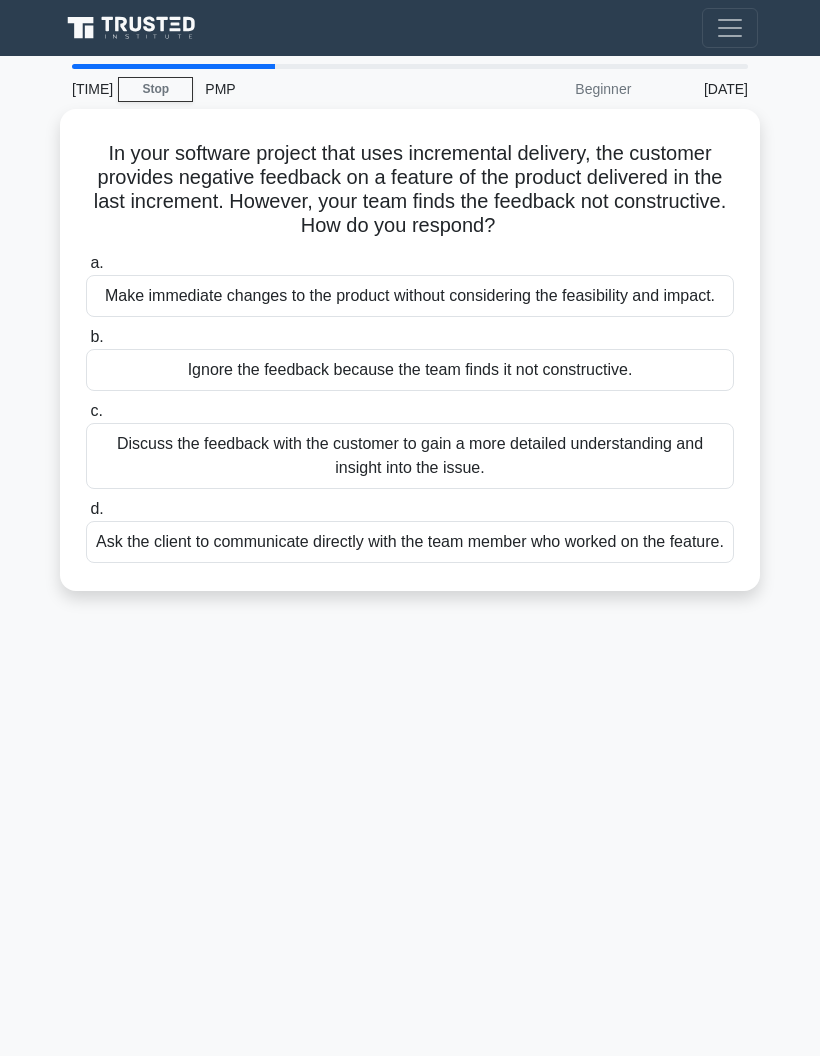 click on "Discuss the feedback with the customer to gain a more detailed understanding and insight into the issue." at bounding box center [410, 456] 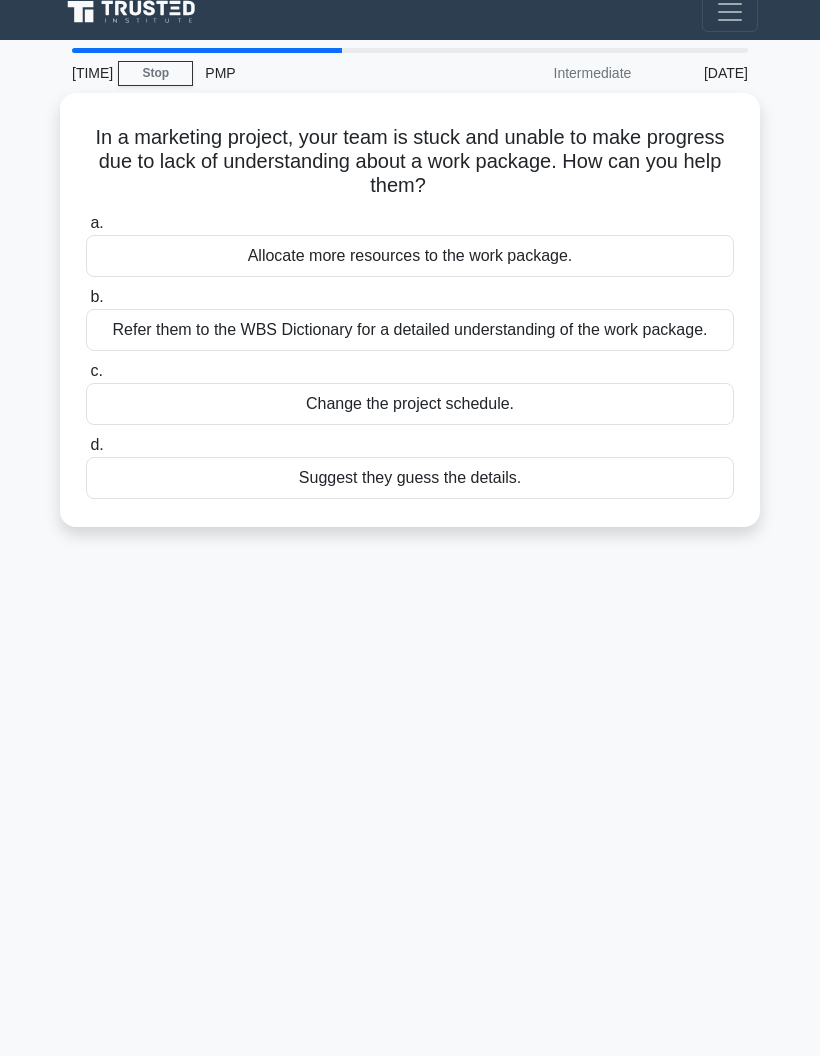 scroll, scrollTop: 80, scrollLeft: 0, axis: vertical 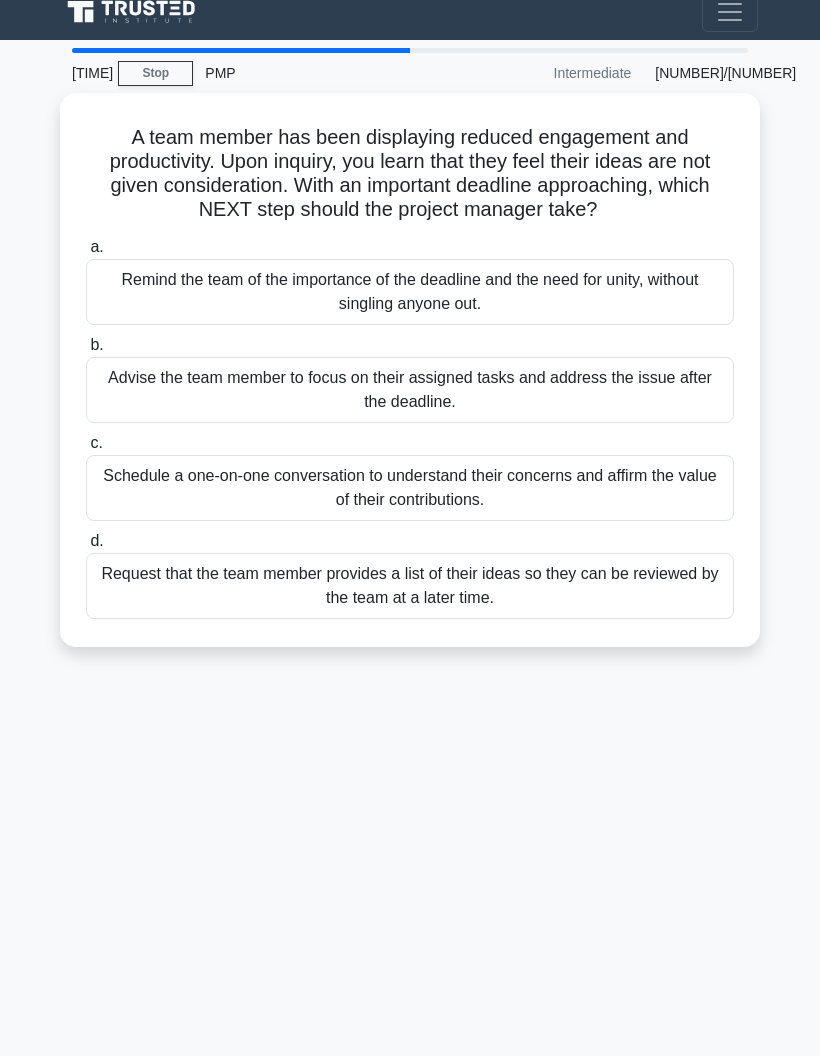 click on "Schedule a one-on-one conversation to understand their concerns and affirm the value of their contributions." at bounding box center [410, 488] 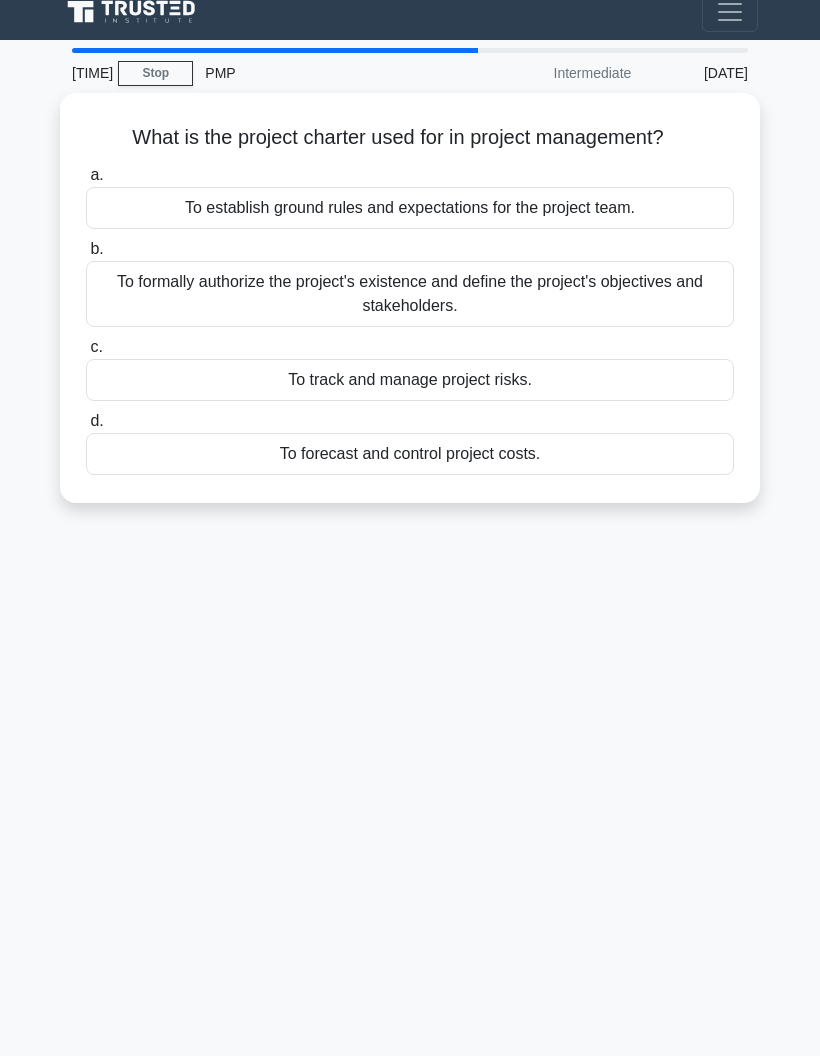 click on "To formally authorize the project's existence and define the project's objectives and stakeholders." at bounding box center [410, 294] 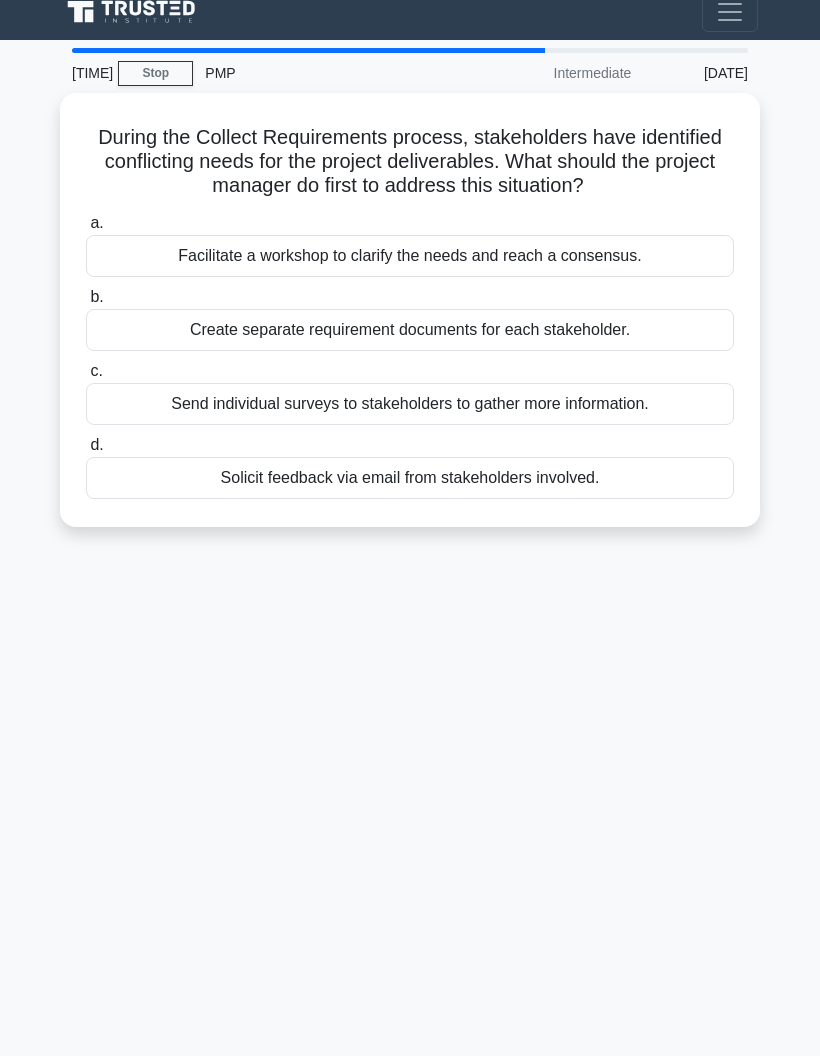 click on "Facilitate a workshop to clarify the needs and reach a consensus." at bounding box center (410, 256) 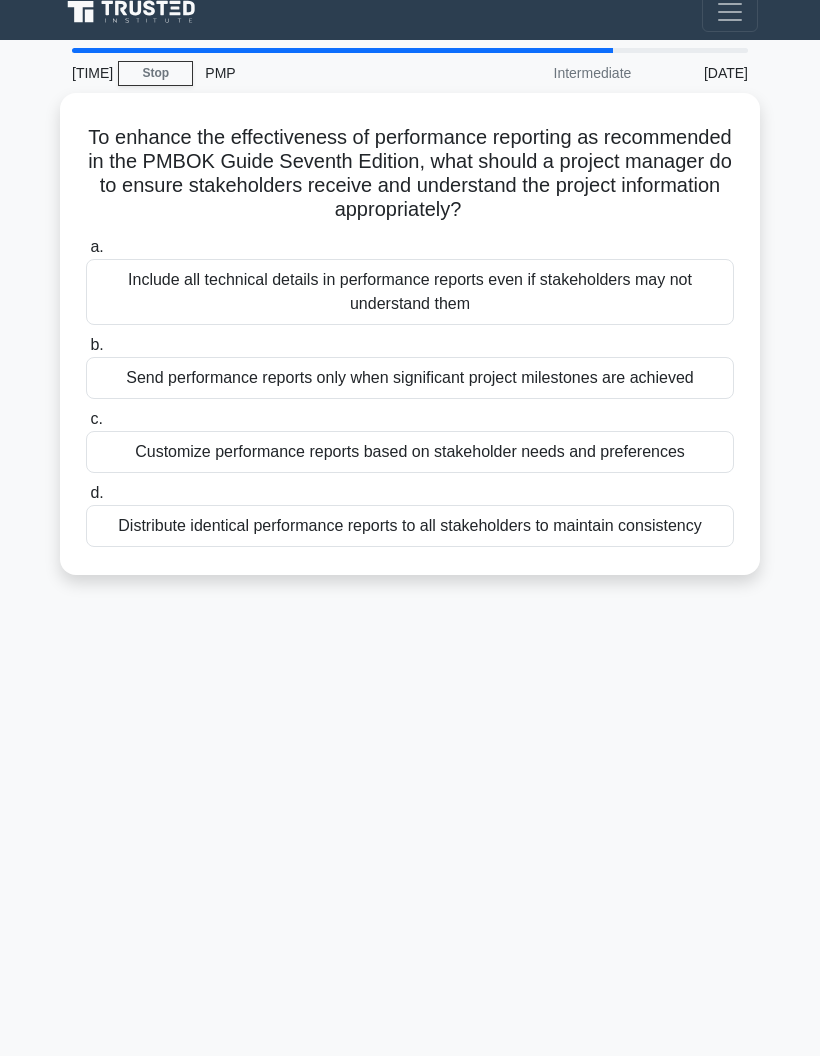 click on "Customize performance reports based on stakeholder needs and preferences" at bounding box center (410, 452) 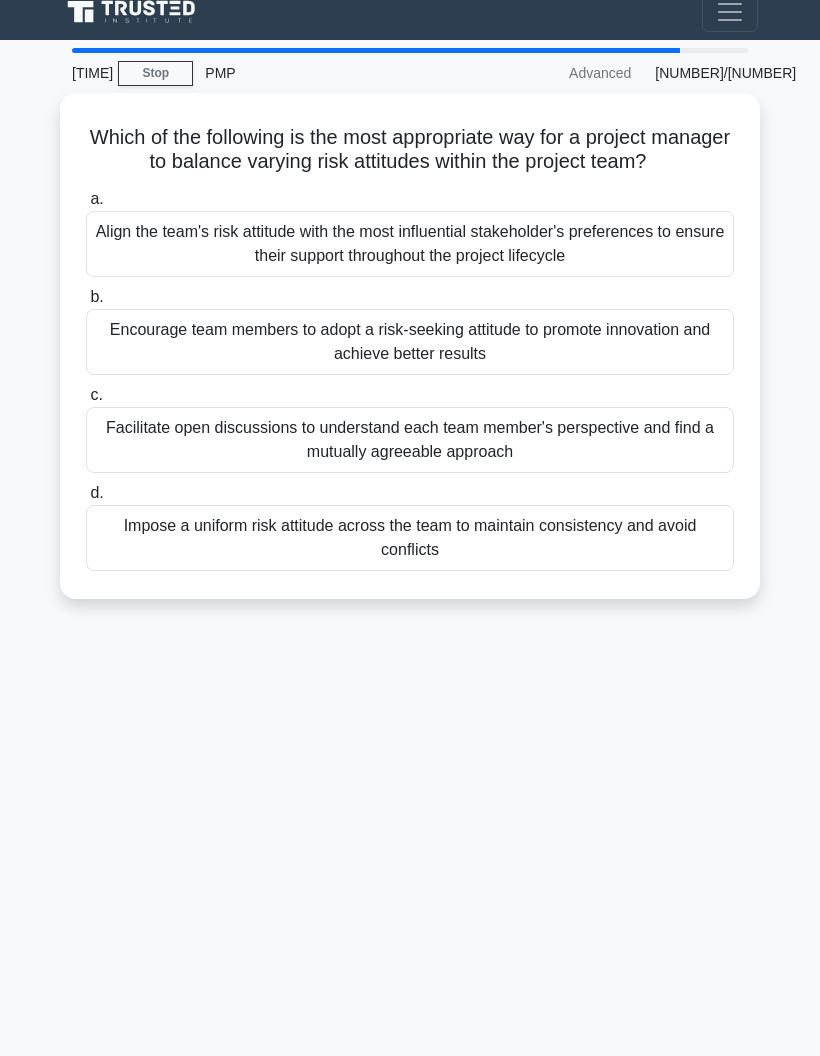 click on "Impose a uniform risk attitude across the team to maintain consistency and avoid conflicts" at bounding box center [410, 538] 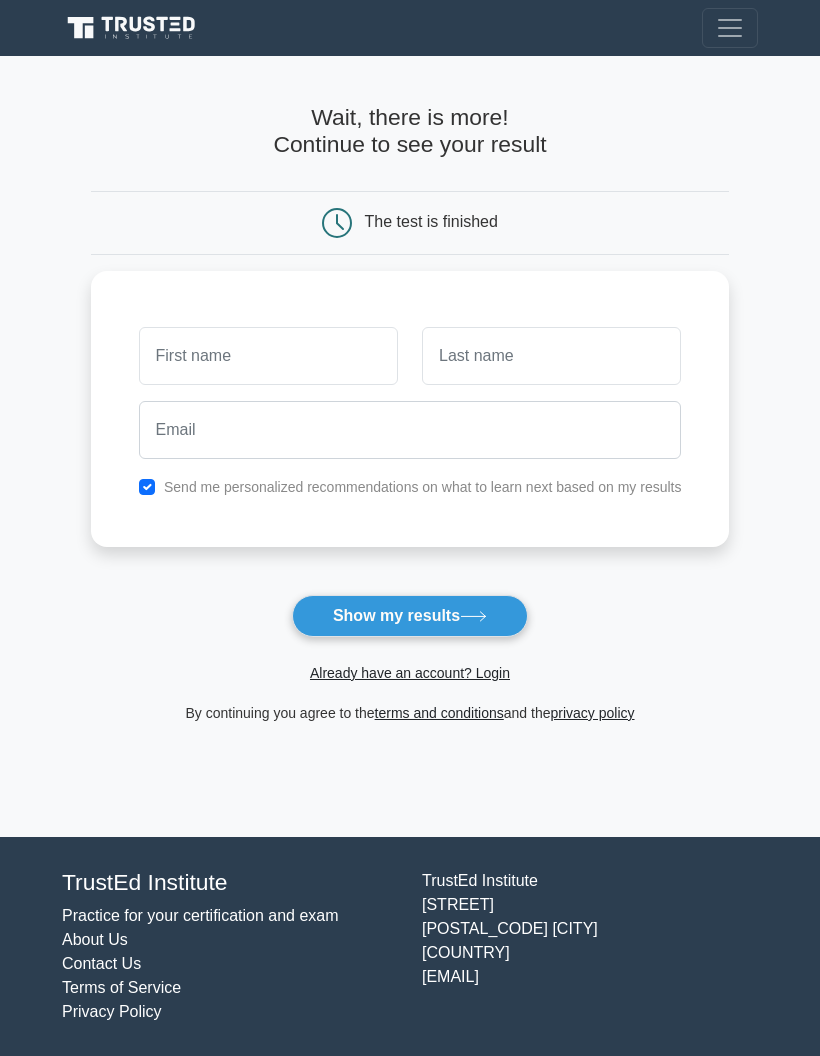 scroll, scrollTop: 0, scrollLeft: 0, axis: both 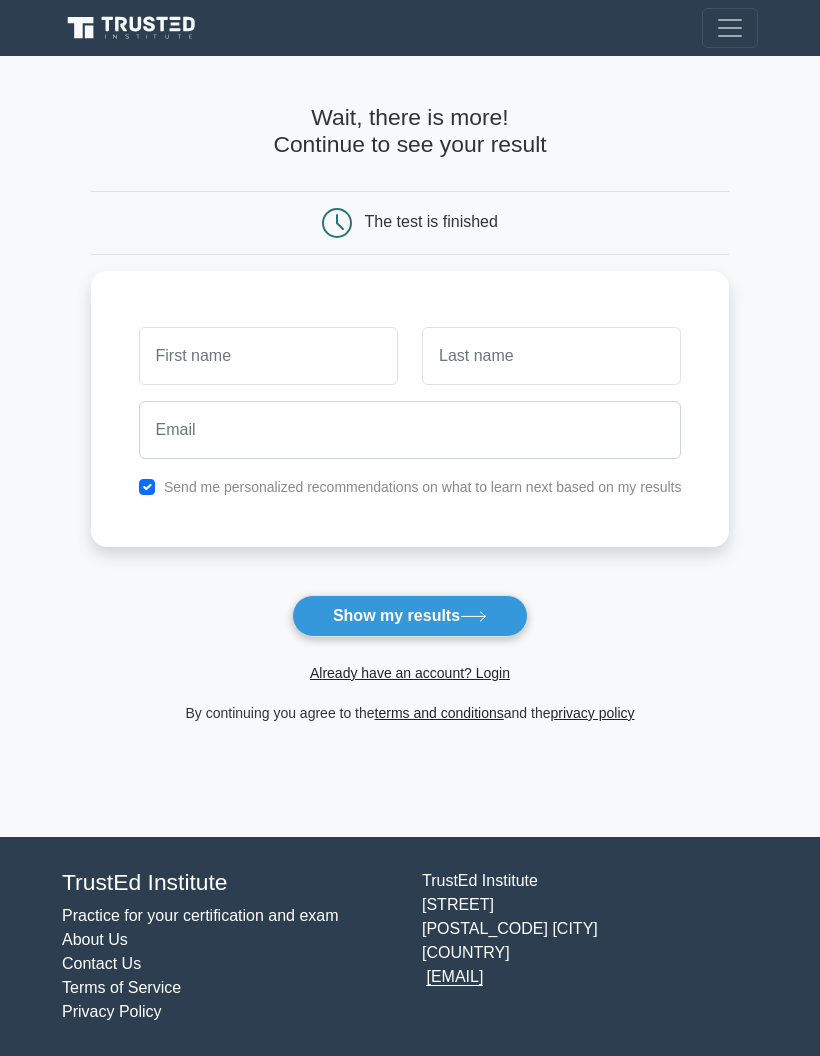 click at bounding box center (147, 487) 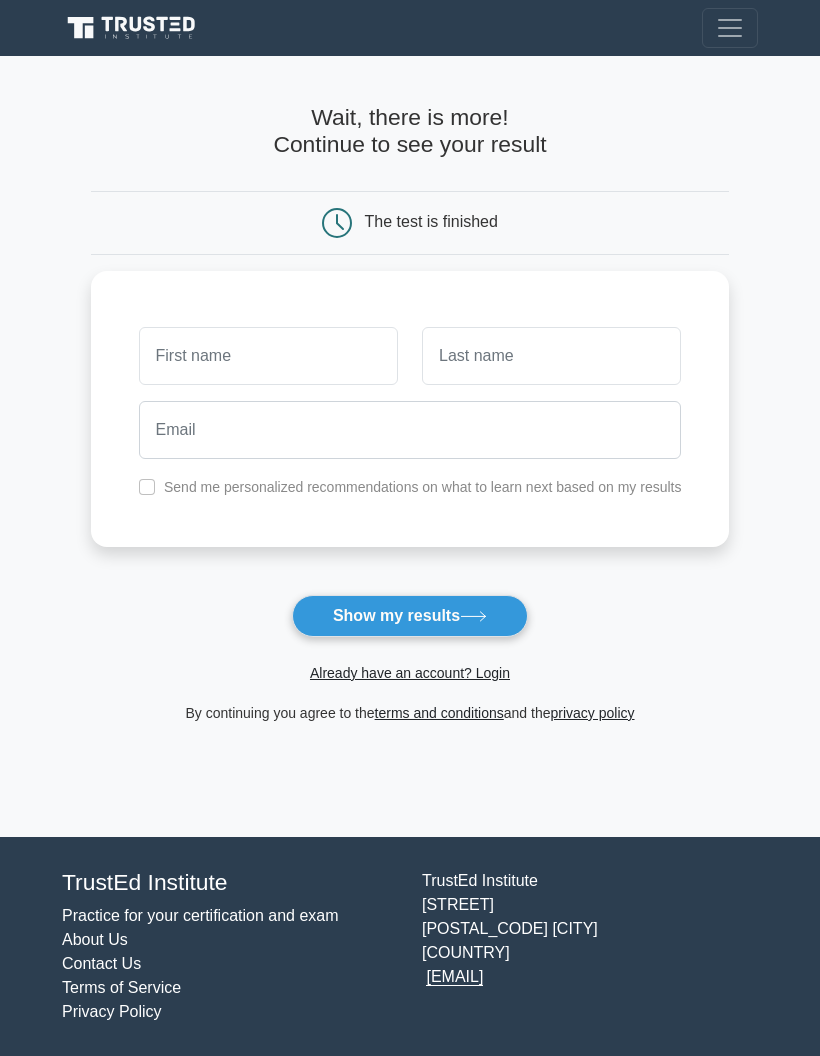 click on "Show my results" at bounding box center (410, 616) 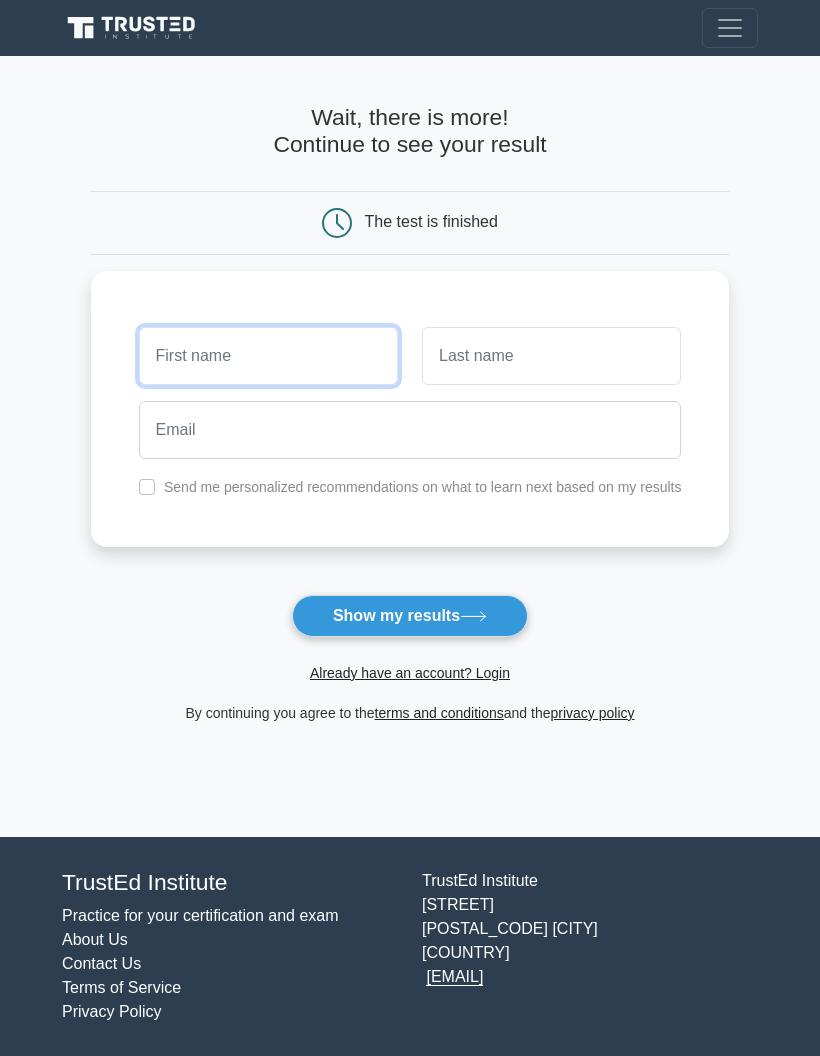 click at bounding box center [268, 356] 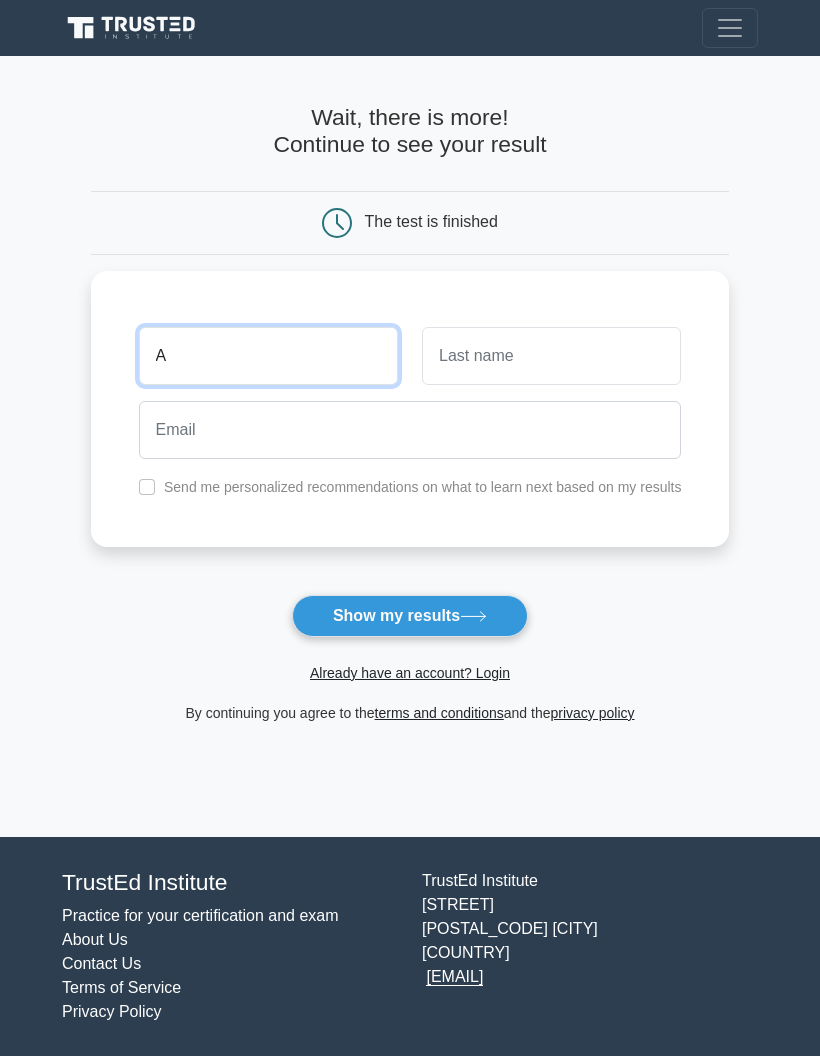 type on "A" 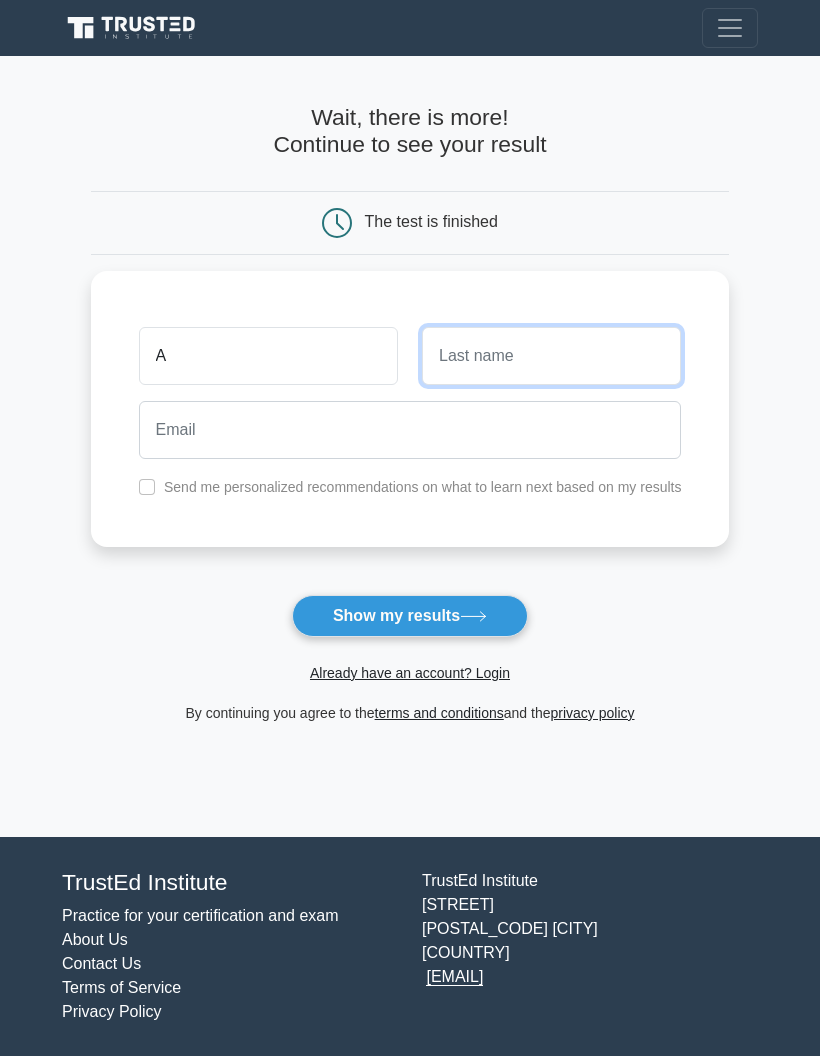 click at bounding box center [551, 356] 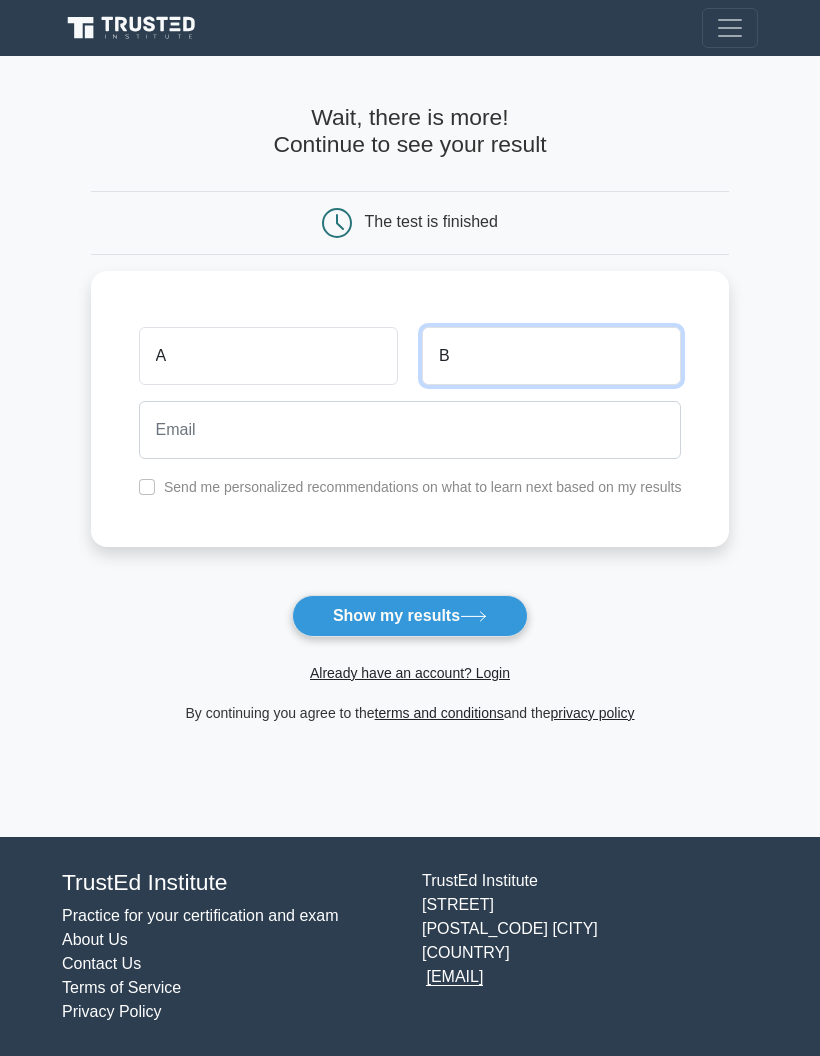 type on "B" 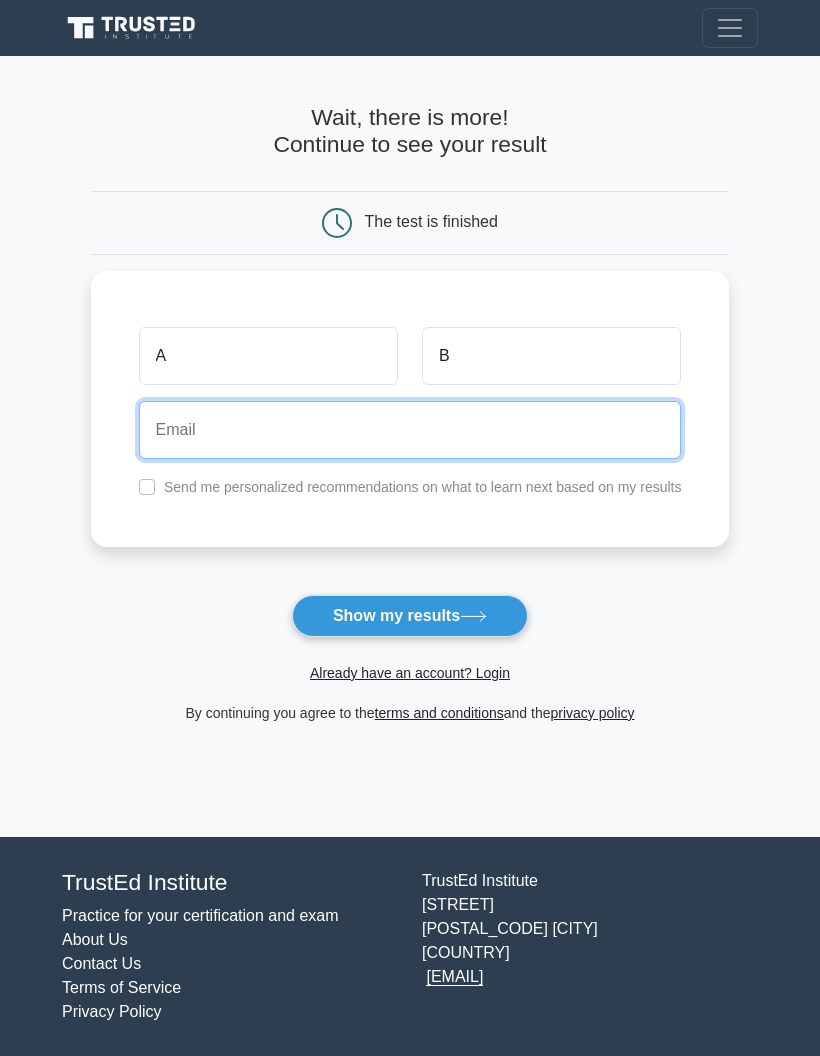 click at bounding box center [410, 430] 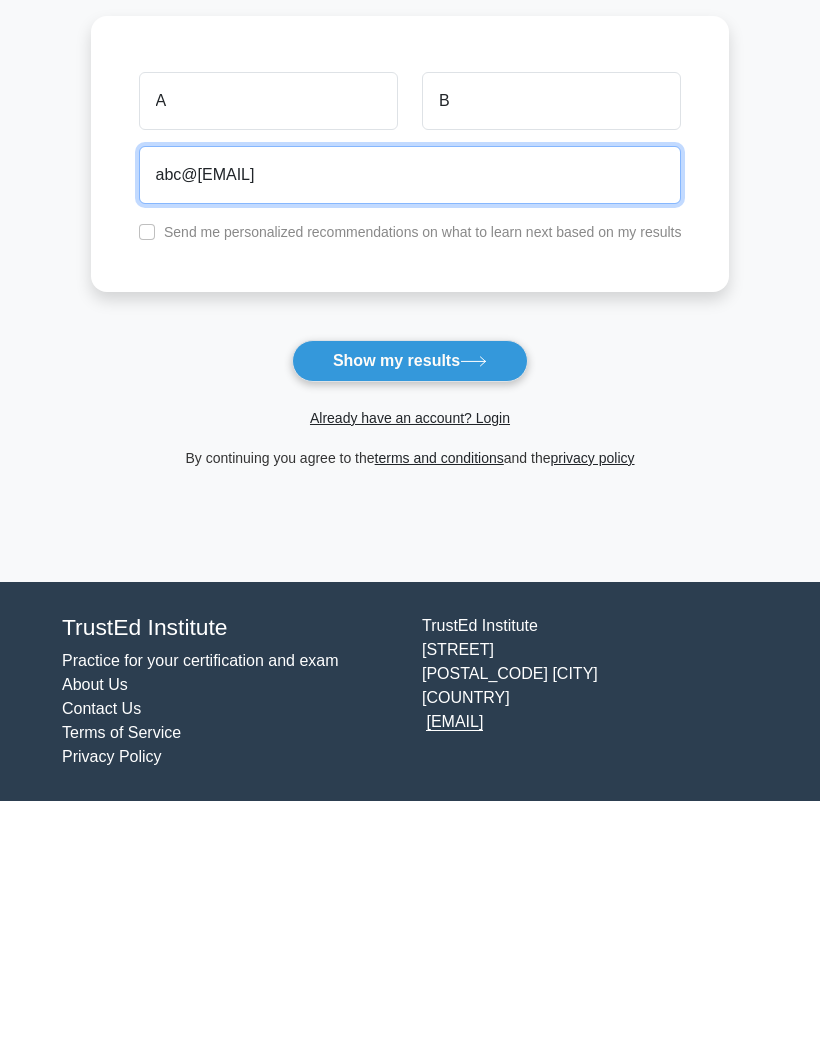 scroll, scrollTop: 80, scrollLeft: 0, axis: vertical 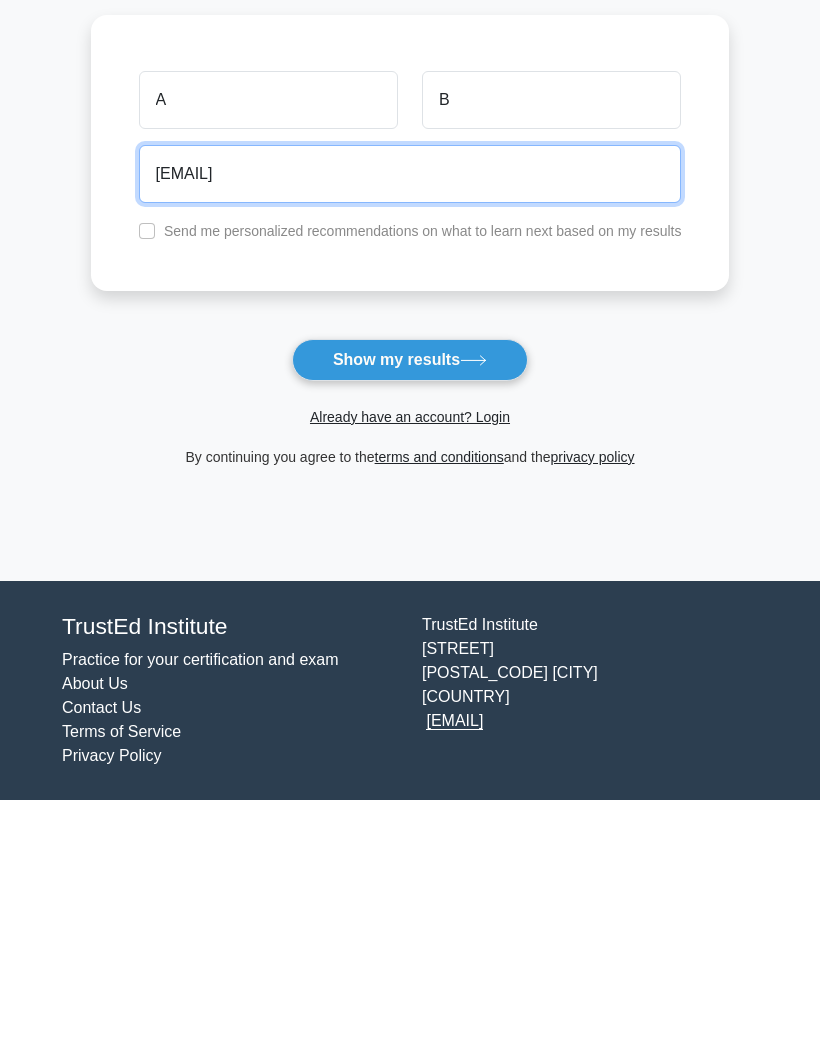 type on "abc@gmail.com" 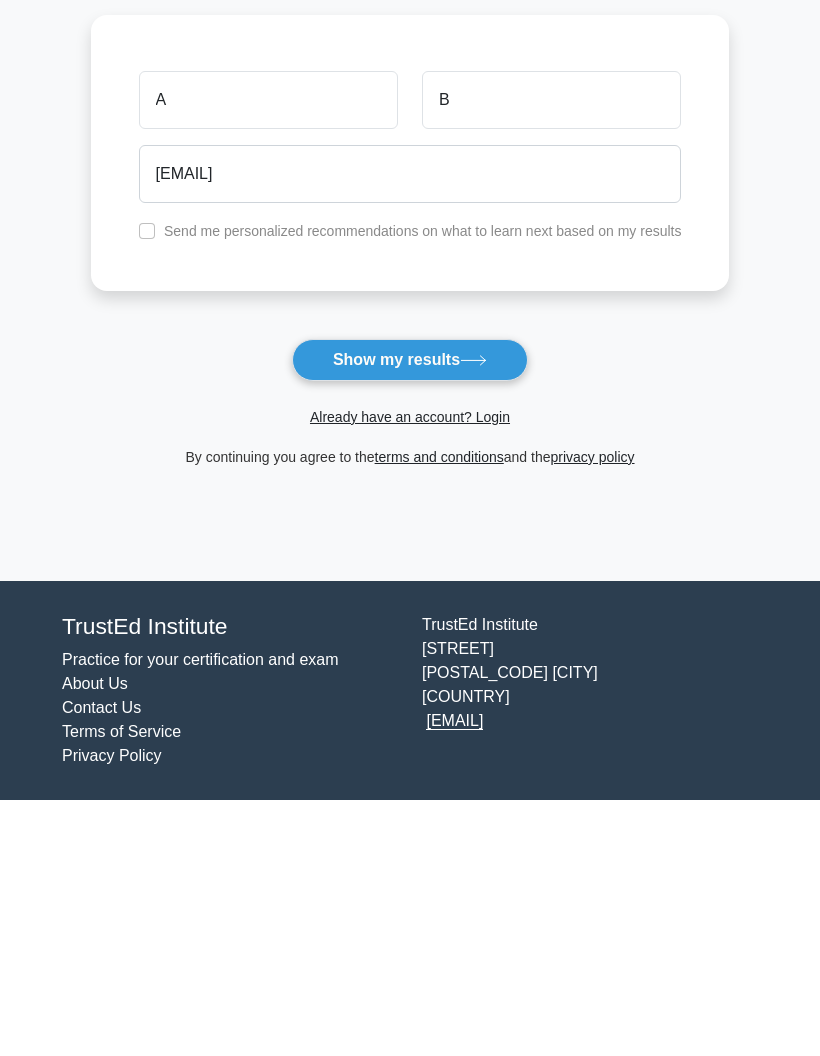 click on "Show my results" at bounding box center (410, 616) 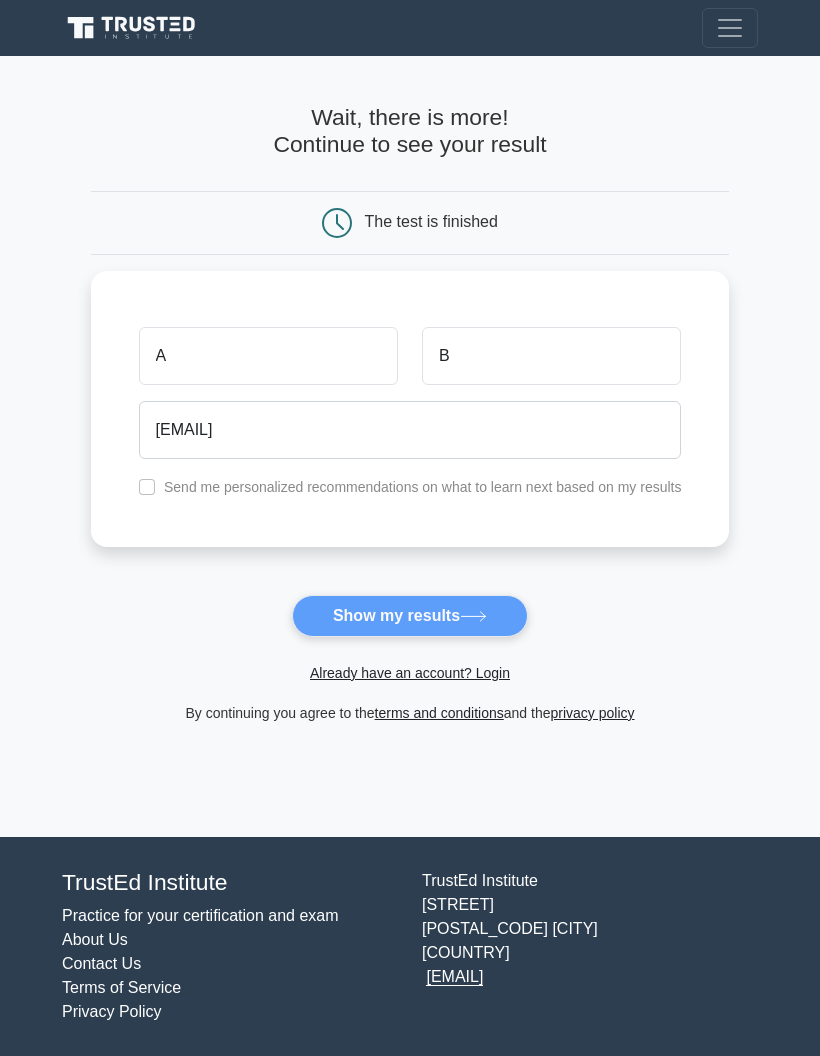 scroll, scrollTop: 80, scrollLeft: 0, axis: vertical 